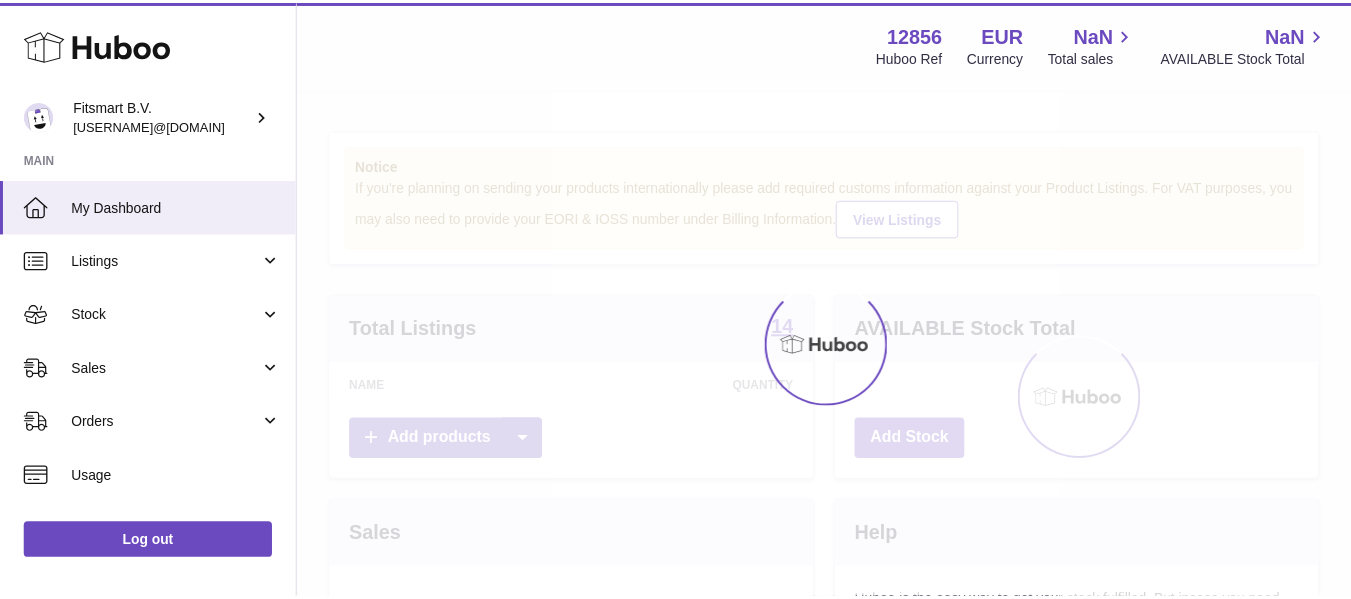 scroll, scrollTop: 0, scrollLeft: 0, axis: both 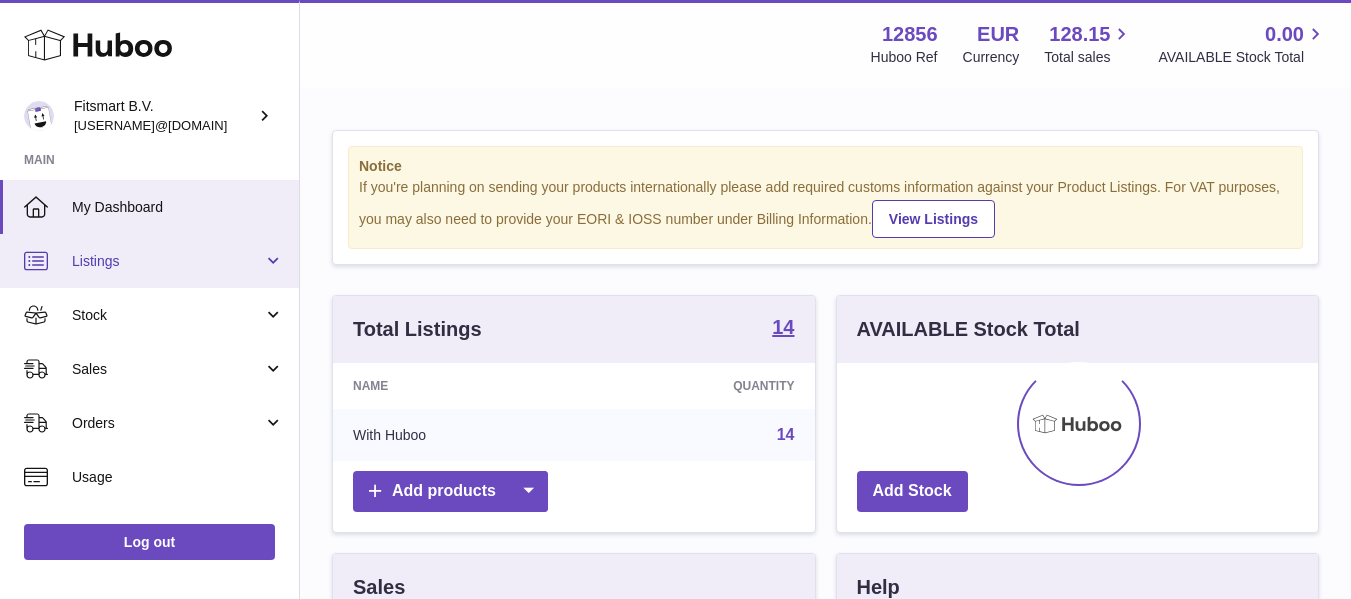 click on "Listings" at bounding box center [167, 261] 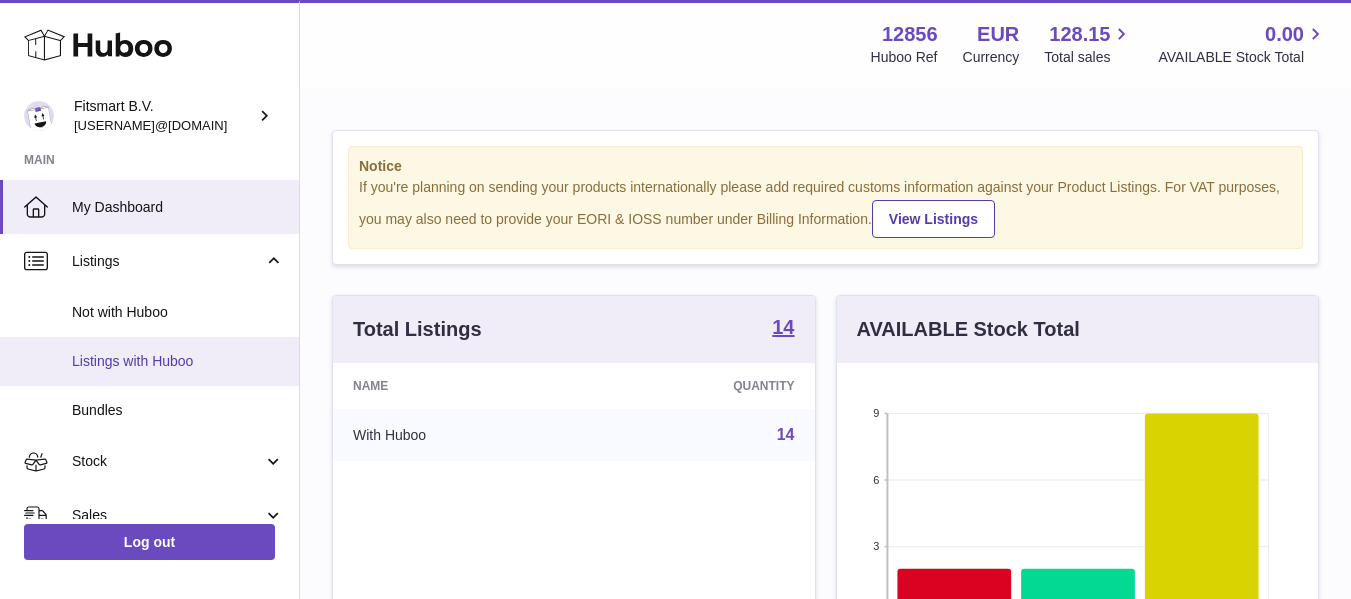click on "Listings with Huboo" at bounding box center (178, 361) 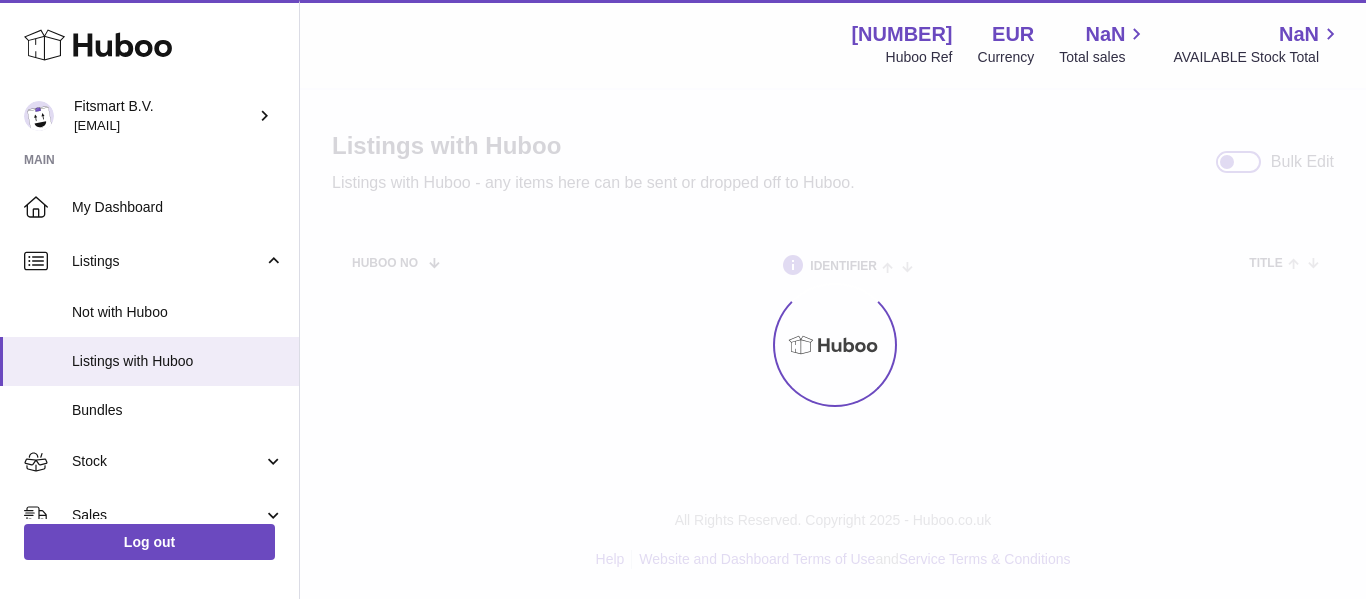 scroll, scrollTop: 0, scrollLeft: 0, axis: both 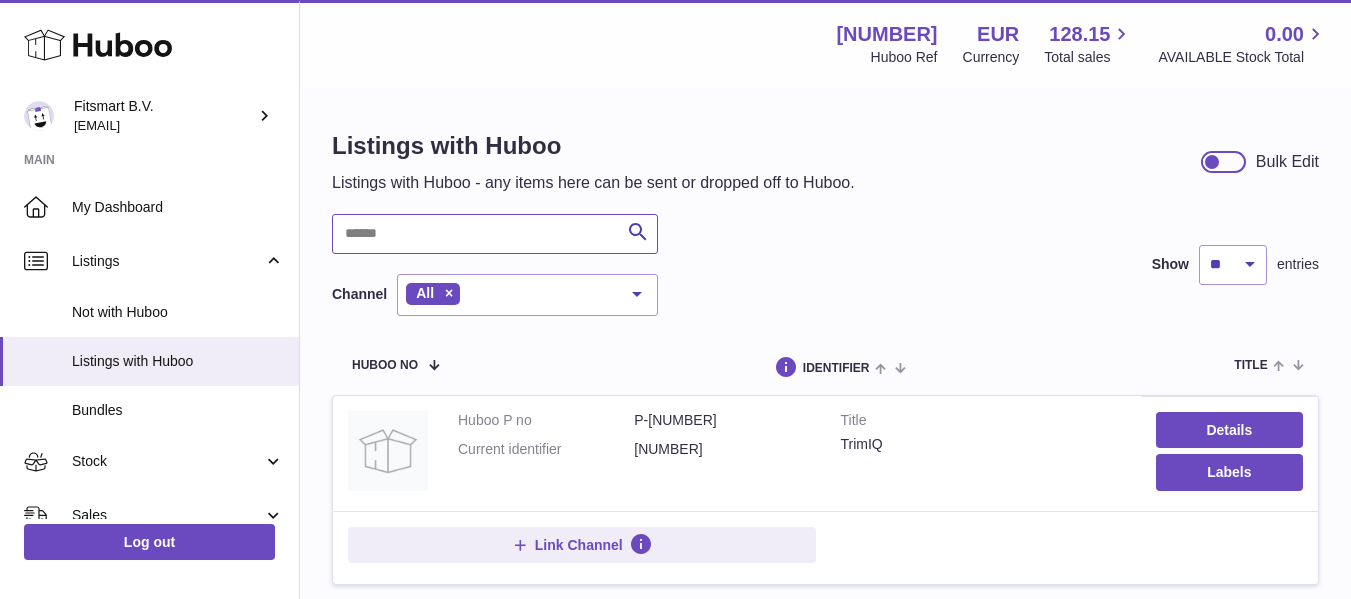 click at bounding box center (495, 234) 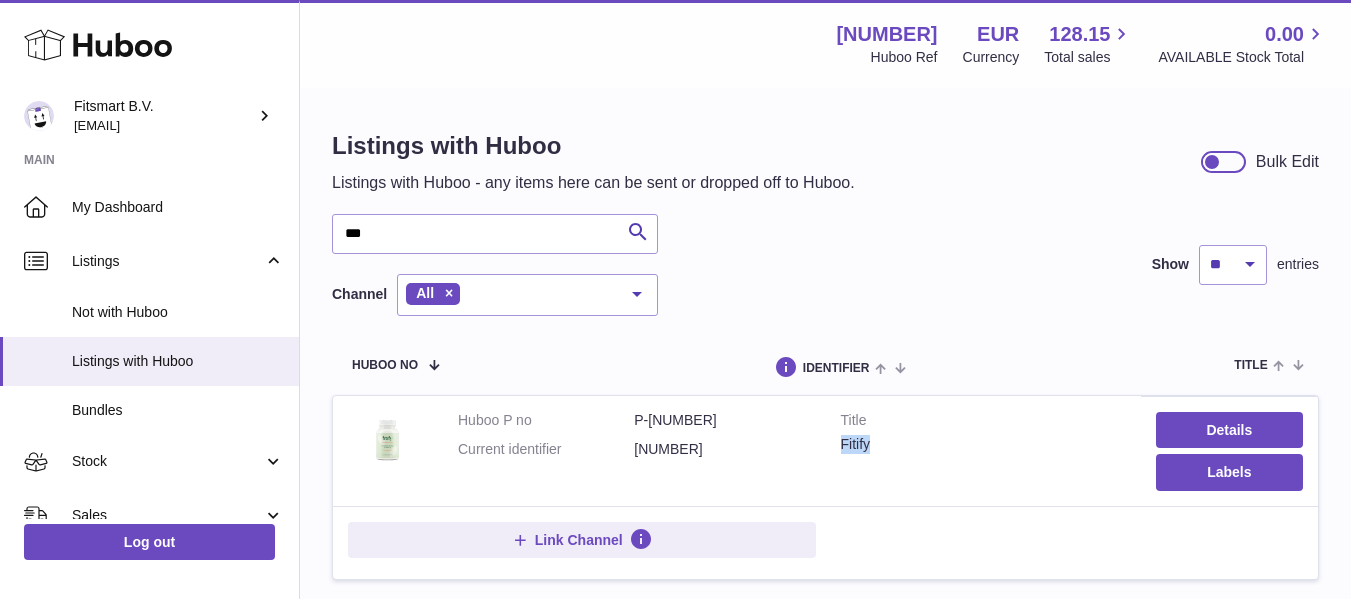 drag, startPoint x: 877, startPoint y: 443, endPoint x: 836, endPoint y: 443, distance: 41 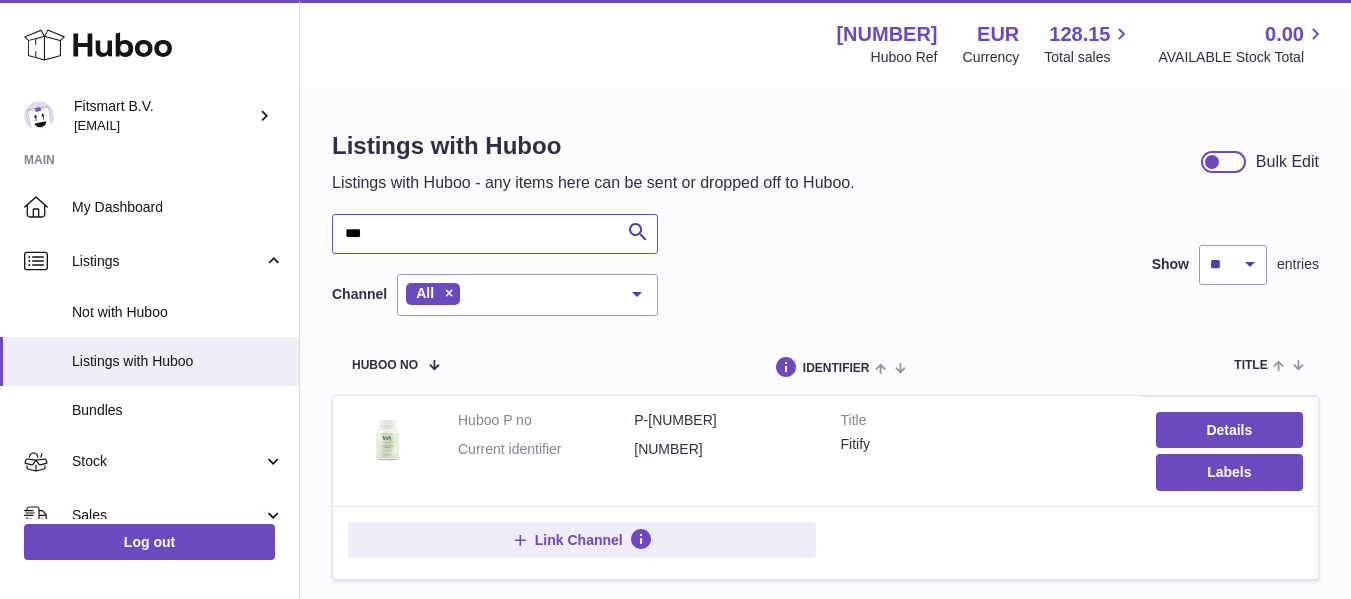 click on "***" at bounding box center (495, 234) 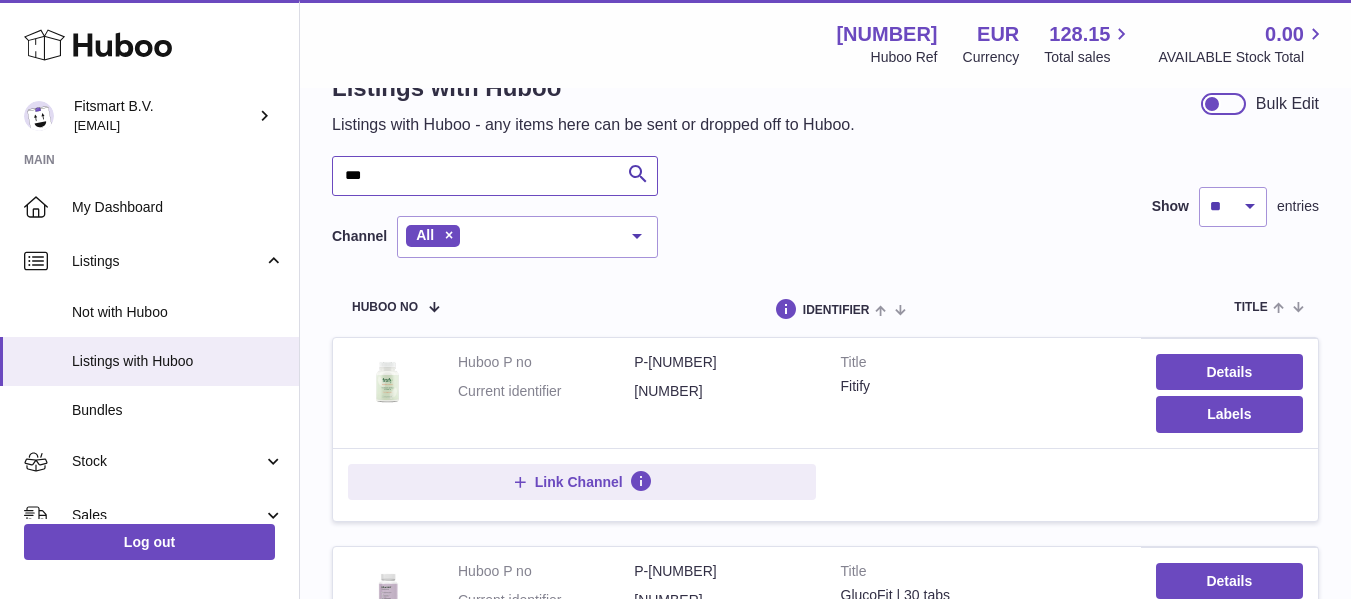 scroll, scrollTop: 0, scrollLeft: 0, axis: both 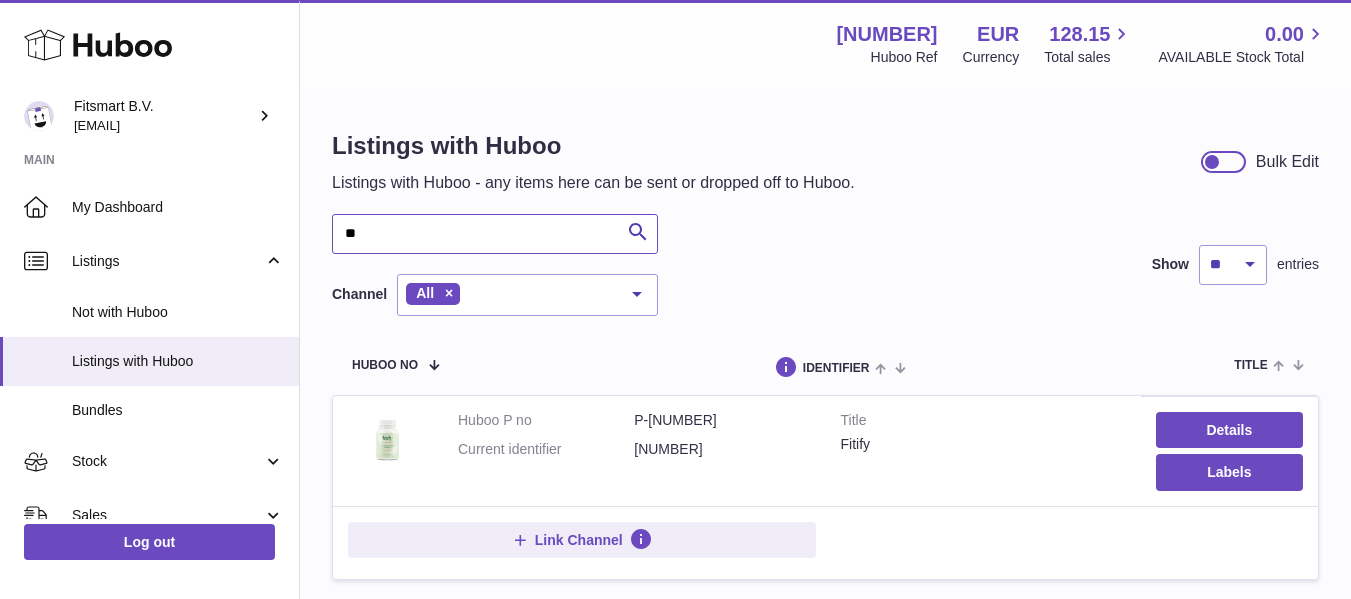 type on "*" 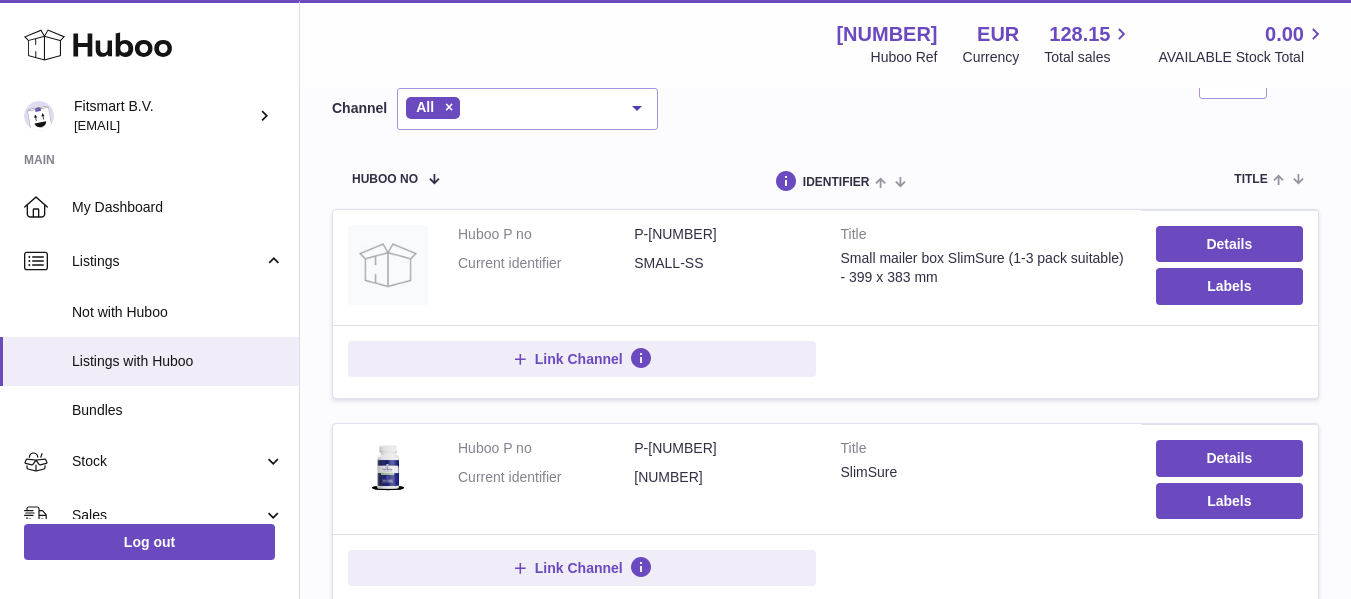 scroll, scrollTop: 193, scrollLeft: 0, axis: vertical 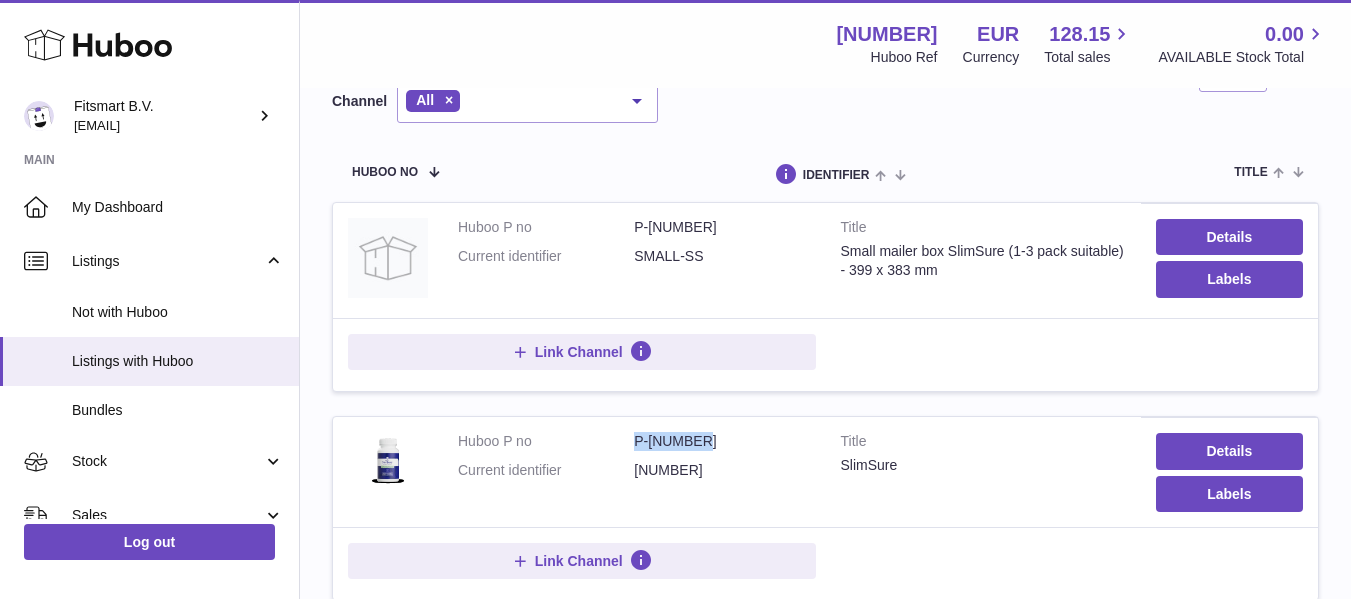 drag, startPoint x: 715, startPoint y: 433, endPoint x: 625, endPoint y: 442, distance: 90.44888 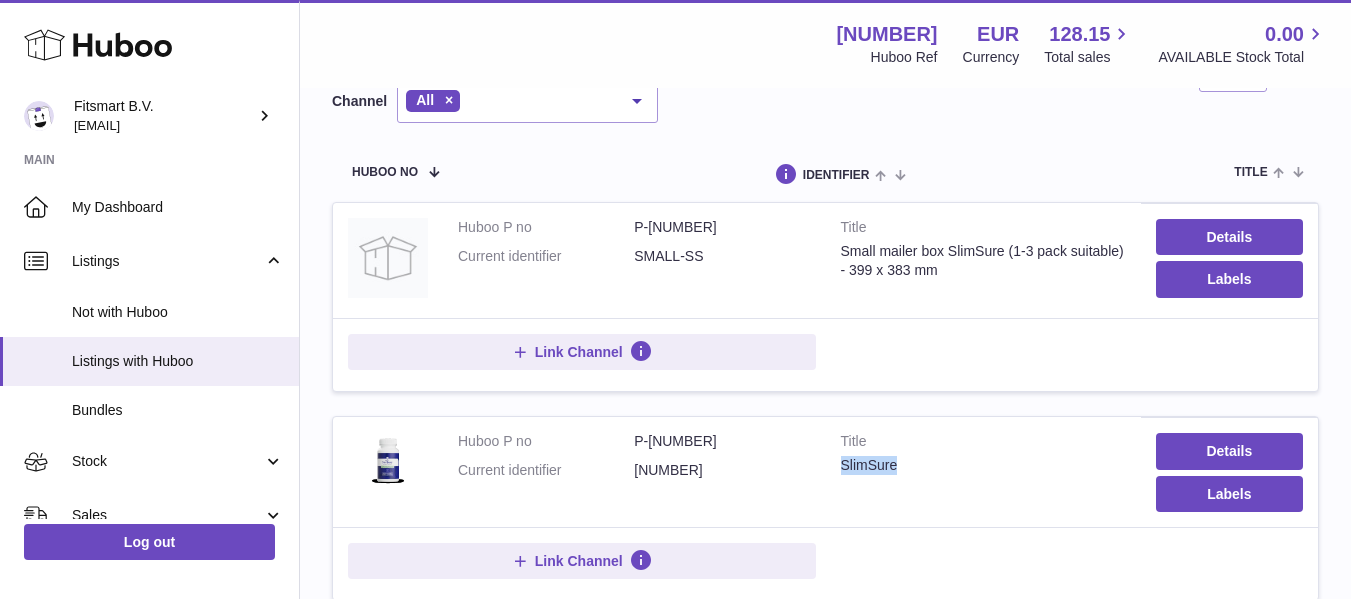 drag, startPoint x: 901, startPoint y: 461, endPoint x: 839, endPoint y: 463, distance: 62.03225 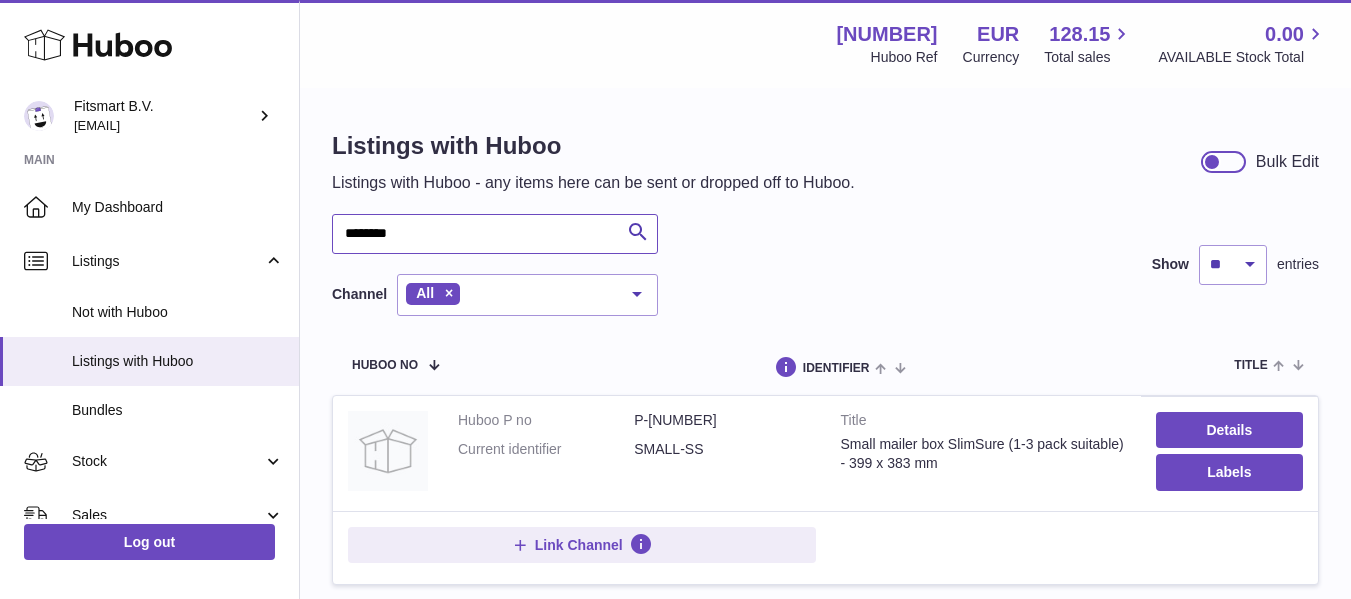 click on "********" at bounding box center [495, 234] 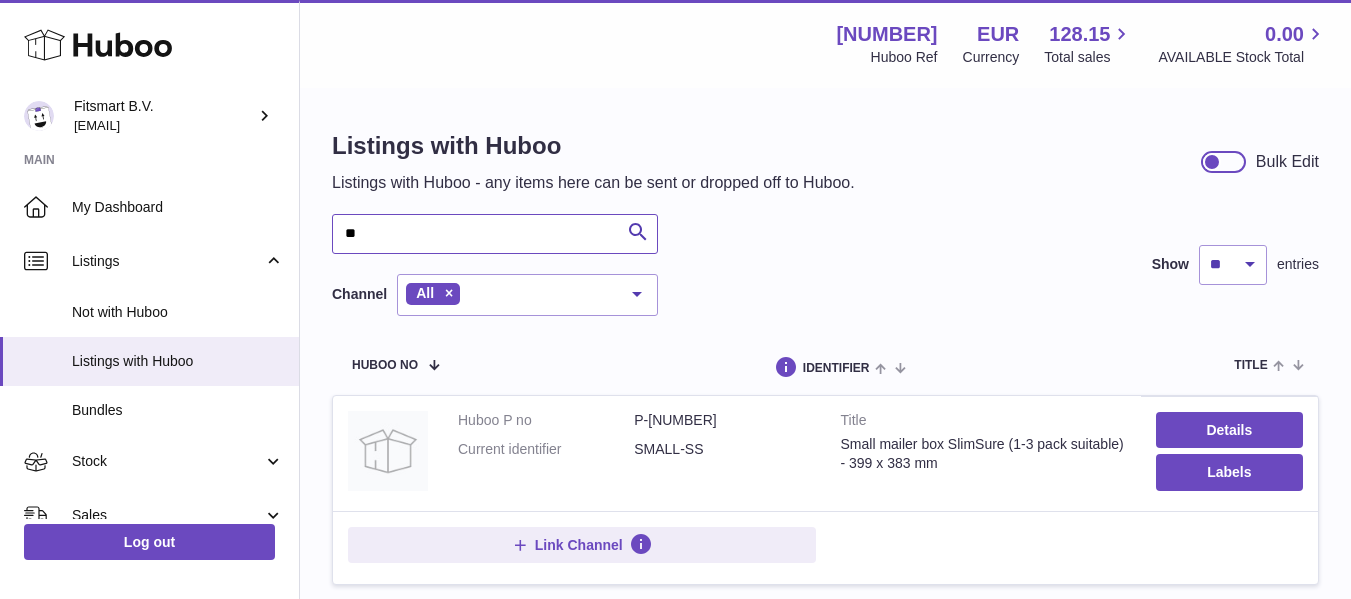 type on "*" 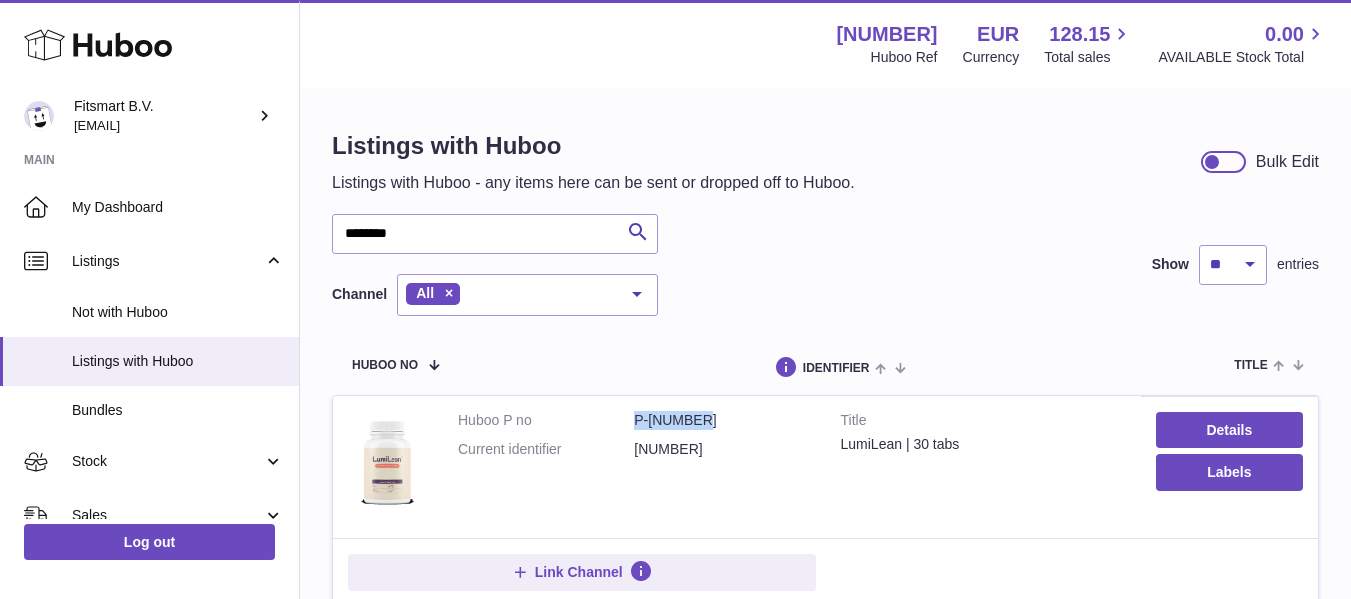 drag, startPoint x: 700, startPoint y: 414, endPoint x: 634, endPoint y: 415, distance: 66.007576 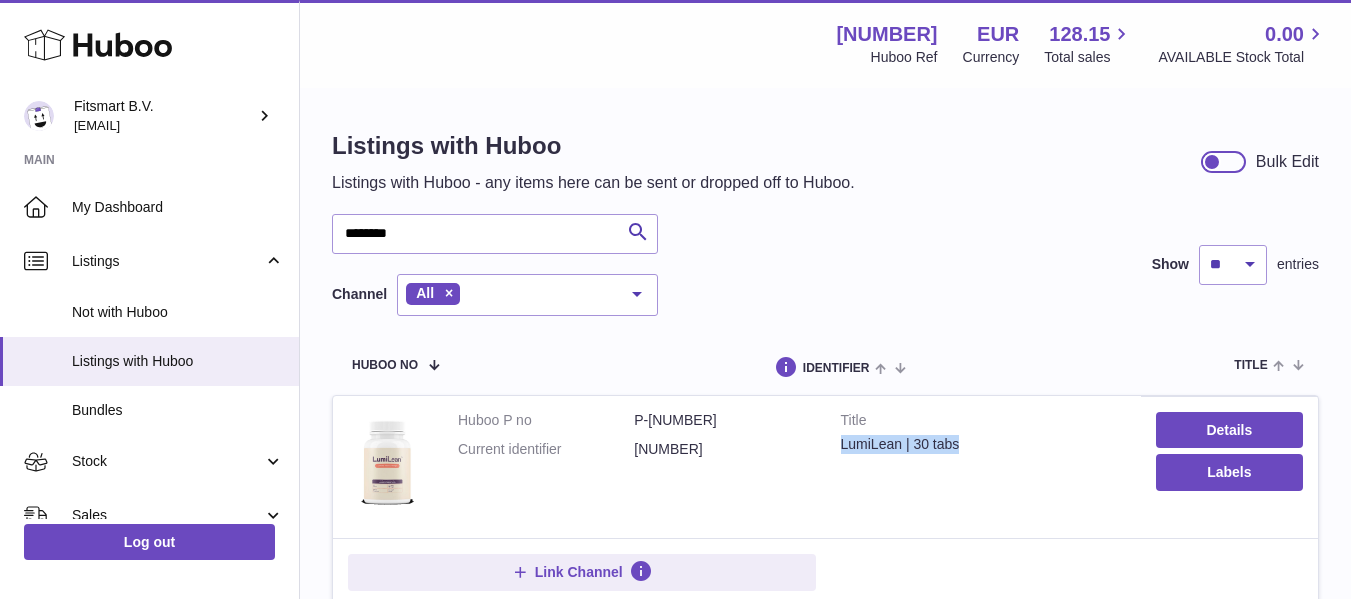 drag, startPoint x: 978, startPoint y: 438, endPoint x: 840, endPoint y: 446, distance: 138.23169 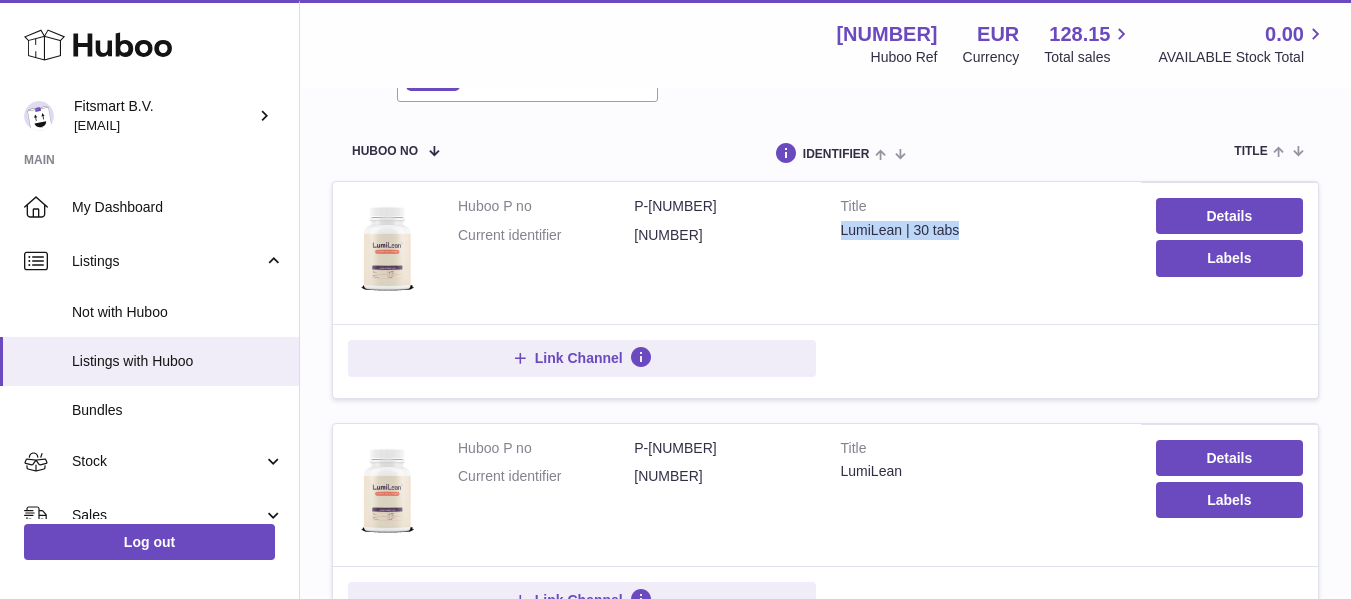 scroll, scrollTop: 232, scrollLeft: 0, axis: vertical 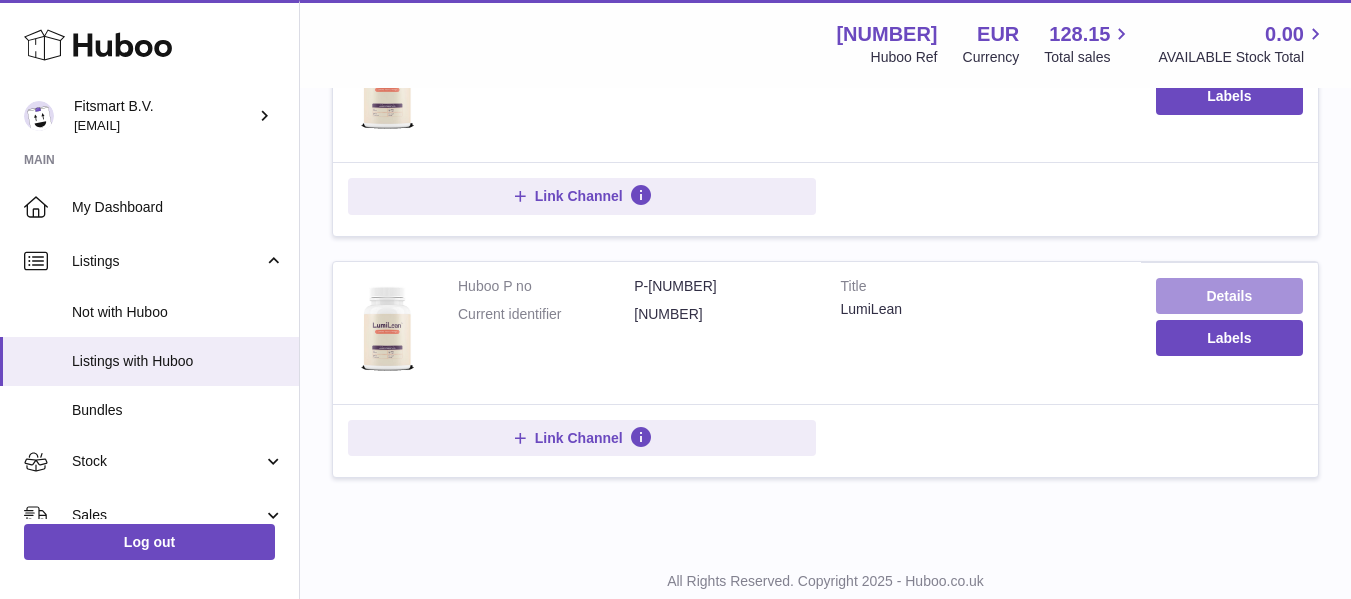 click on "Details" at bounding box center (1229, 296) 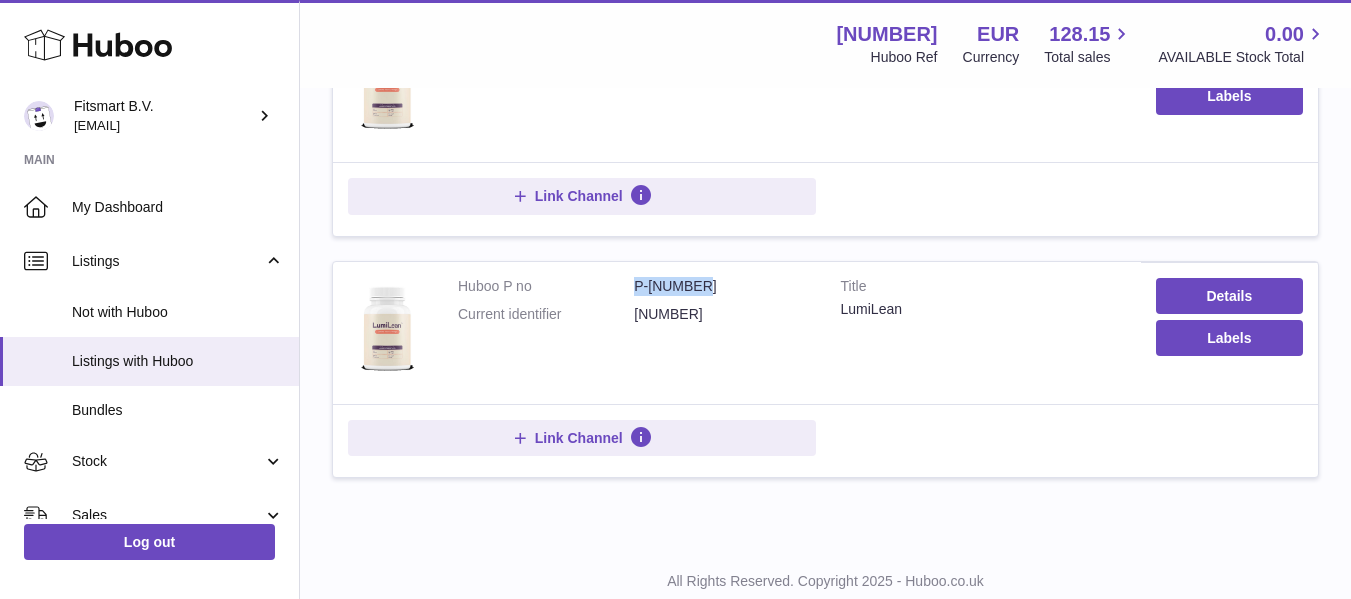 drag, startPoint x: 702, startPoint y: 280, endPoint x: 631, endPoint y: 284, distance: 71.11259 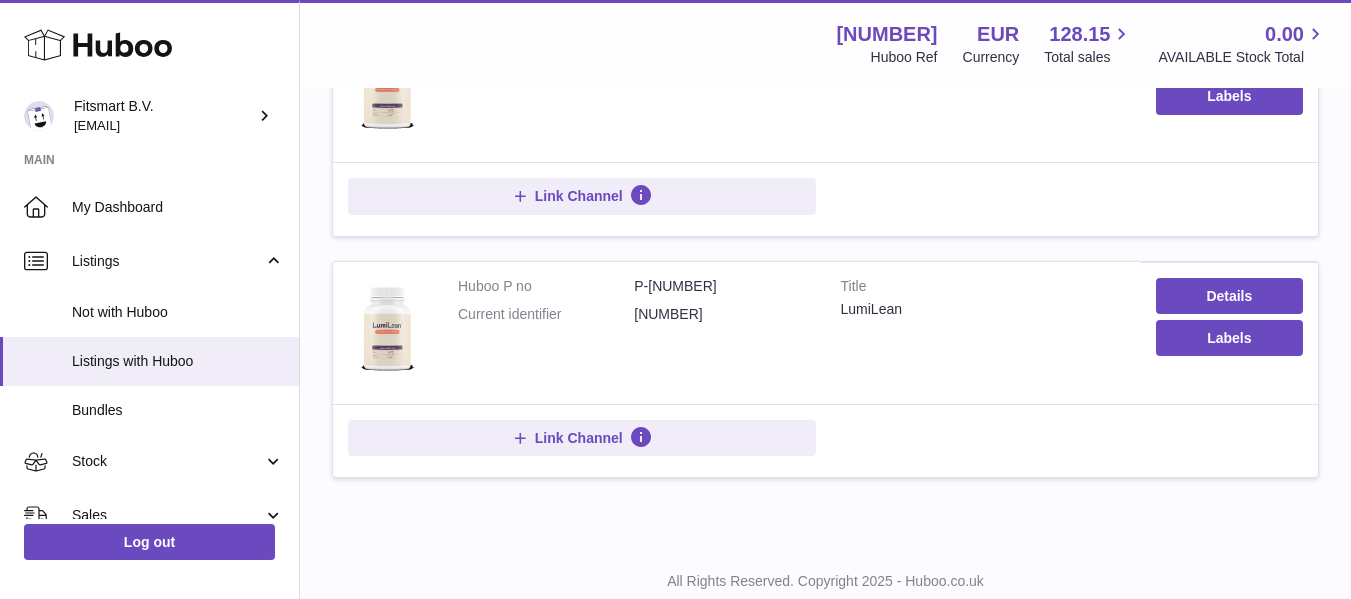drag, startPoint x: 902, startPoint y: 382, endPoint x: 839, endPoint y: 313, distance: 93.43447 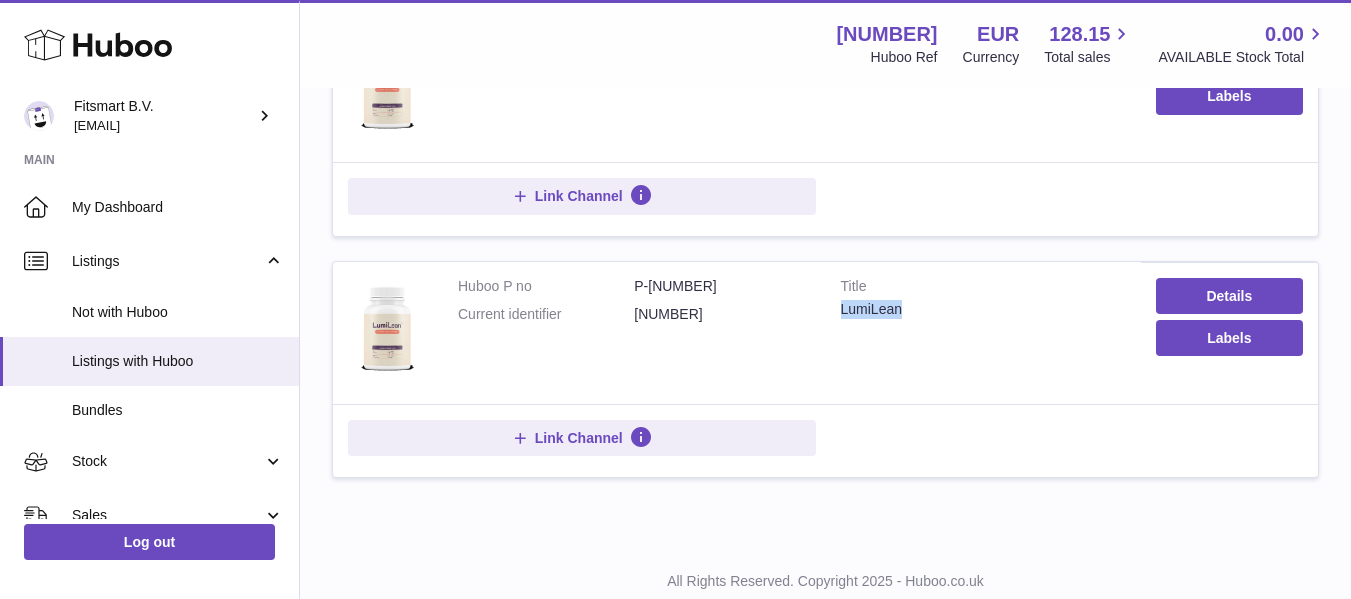 drag, startPoint x: 838, startPoint y: 303, endPoint x: 907, endPoint y: 311, distance: 69.46222 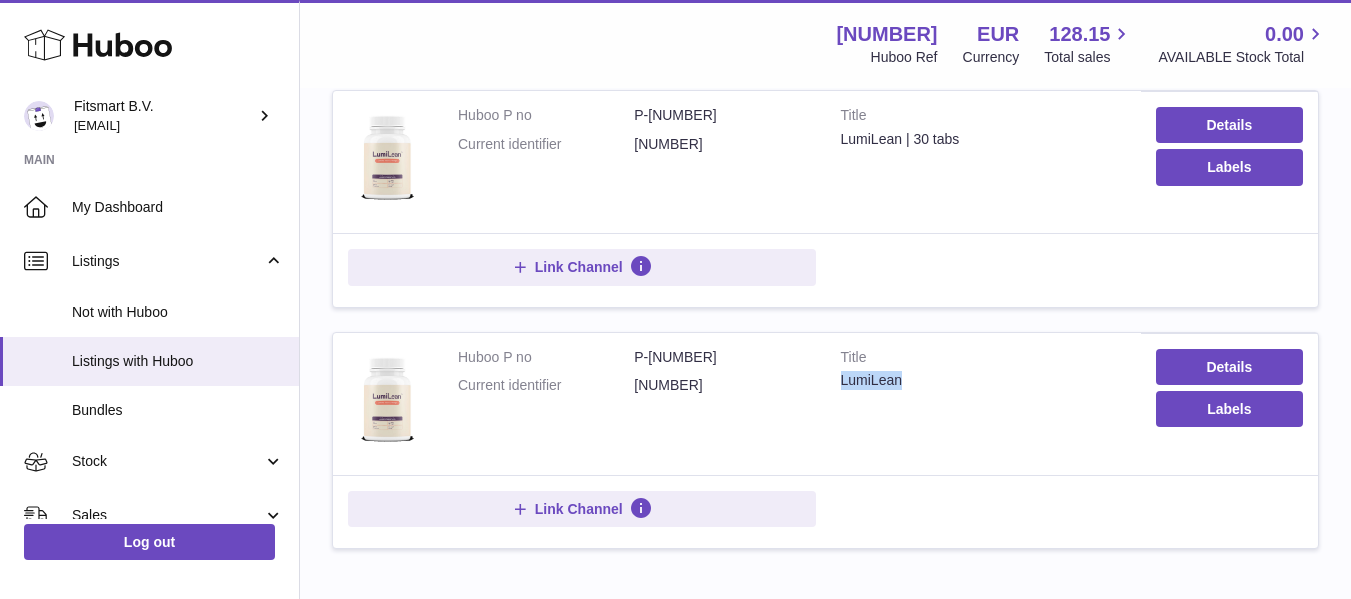 scroll, scrollTop: 0, scrollLeft: 0, axis: both 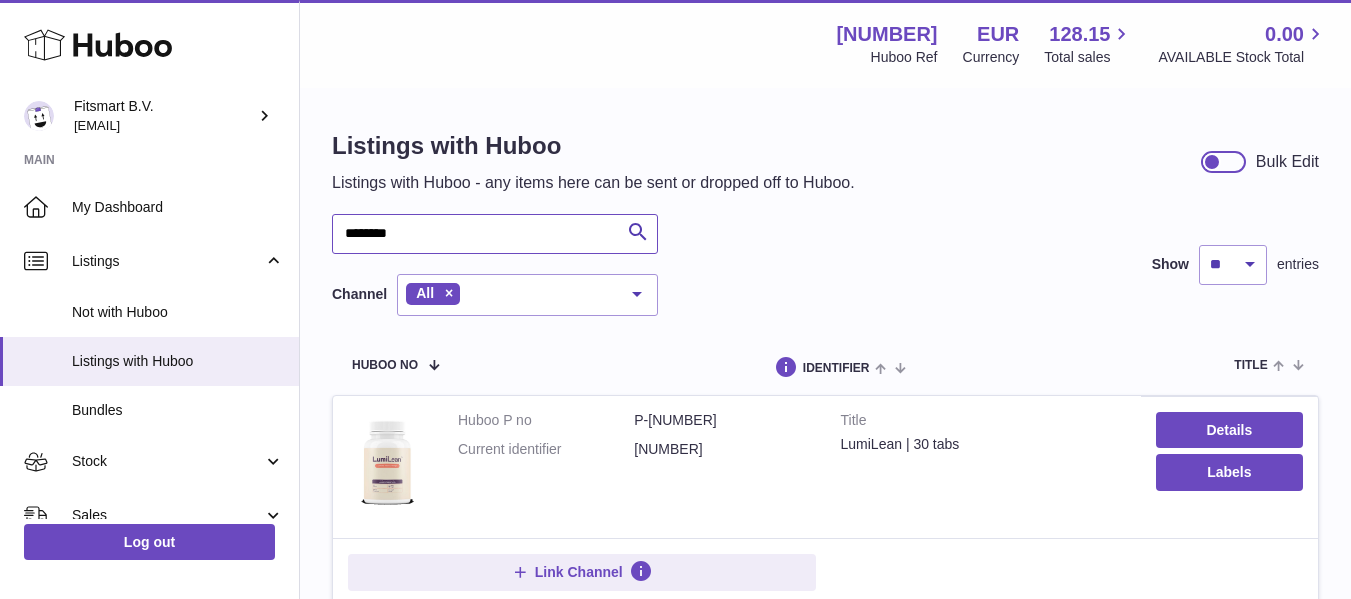 drag, startPoint x: 468, startPoint y: 223, endPoint x: 335, endPoint y: 229, distance: 133.13527 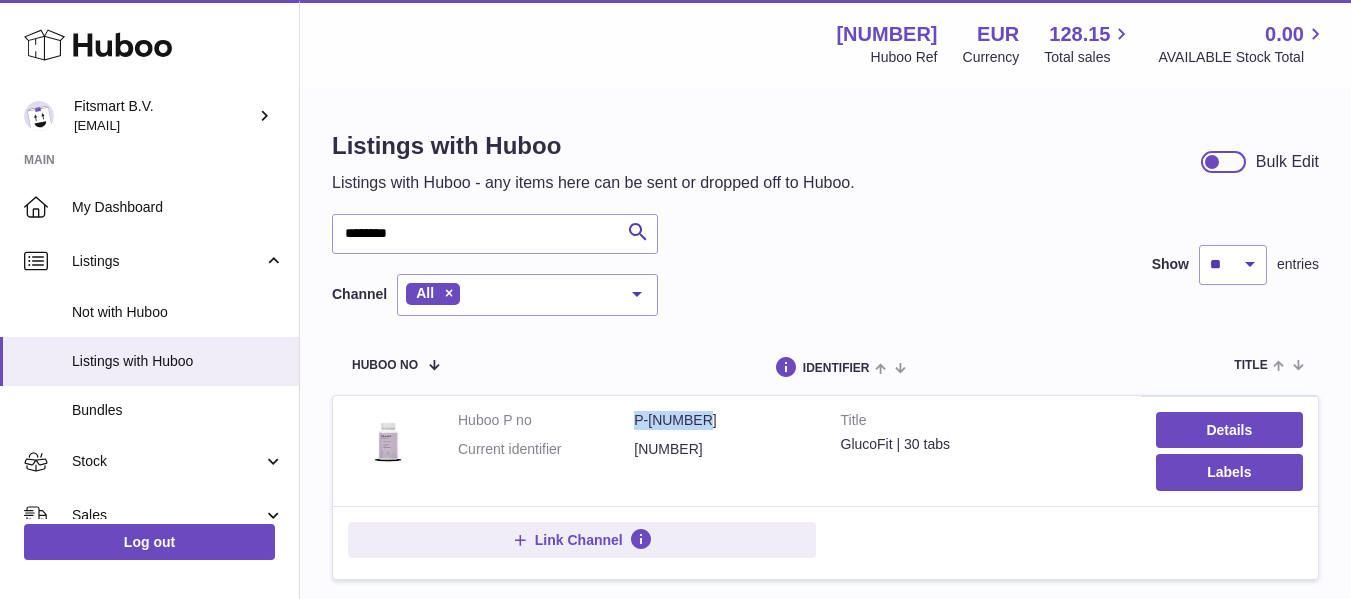 drag, startPoint x: 715, startPoint y: 414, endPoint x: 630, endPoint y: 421, distance: 85.28775 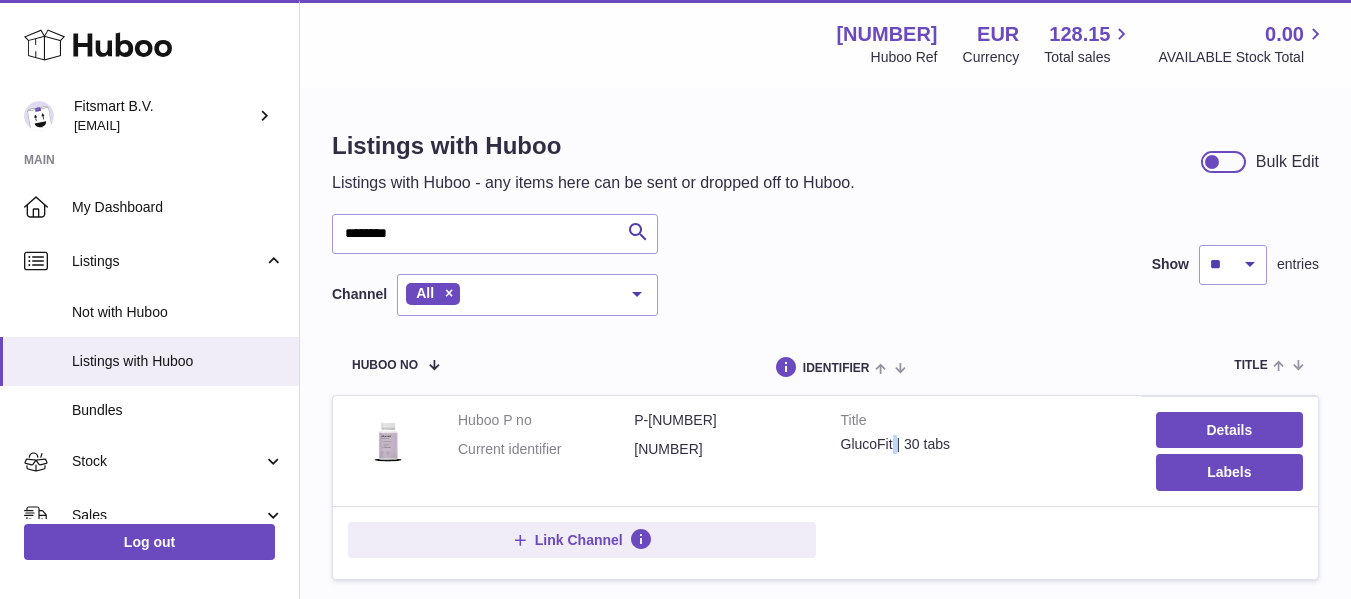 click on "GlucoFit | 30 tabs" at bounding box center (983, 444) 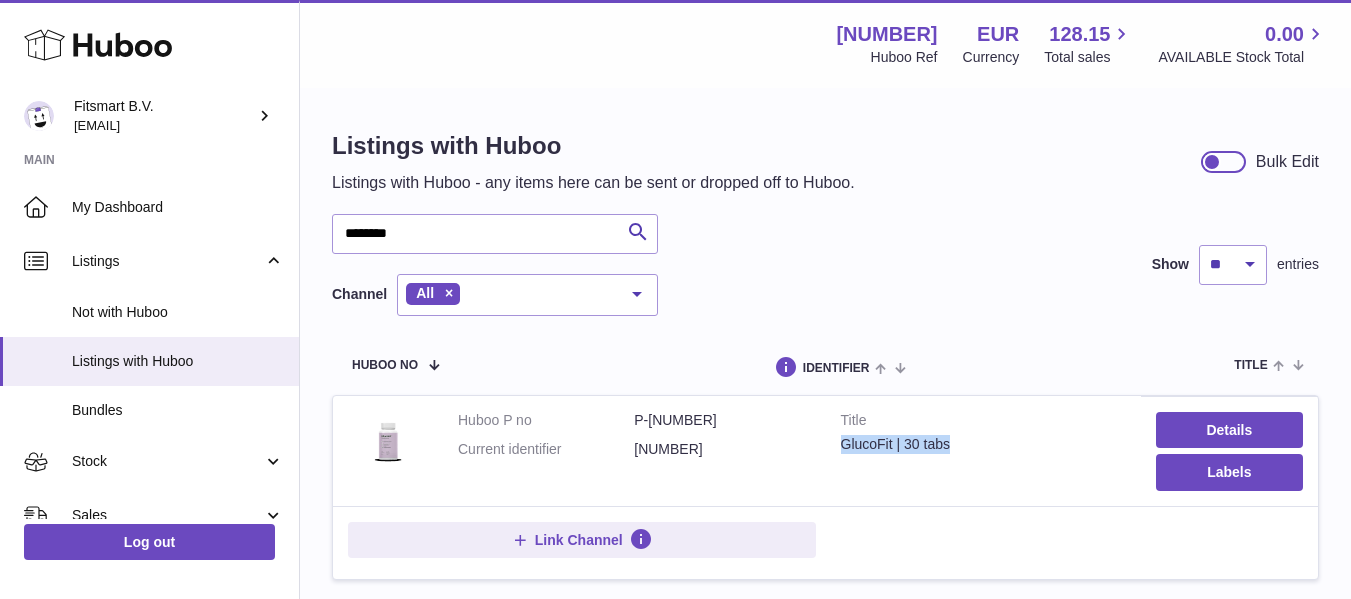 drag, startPoint x: 989, startPoint y: 440, endPoint x: 834, endPoint y: 447, distance: 155.15799 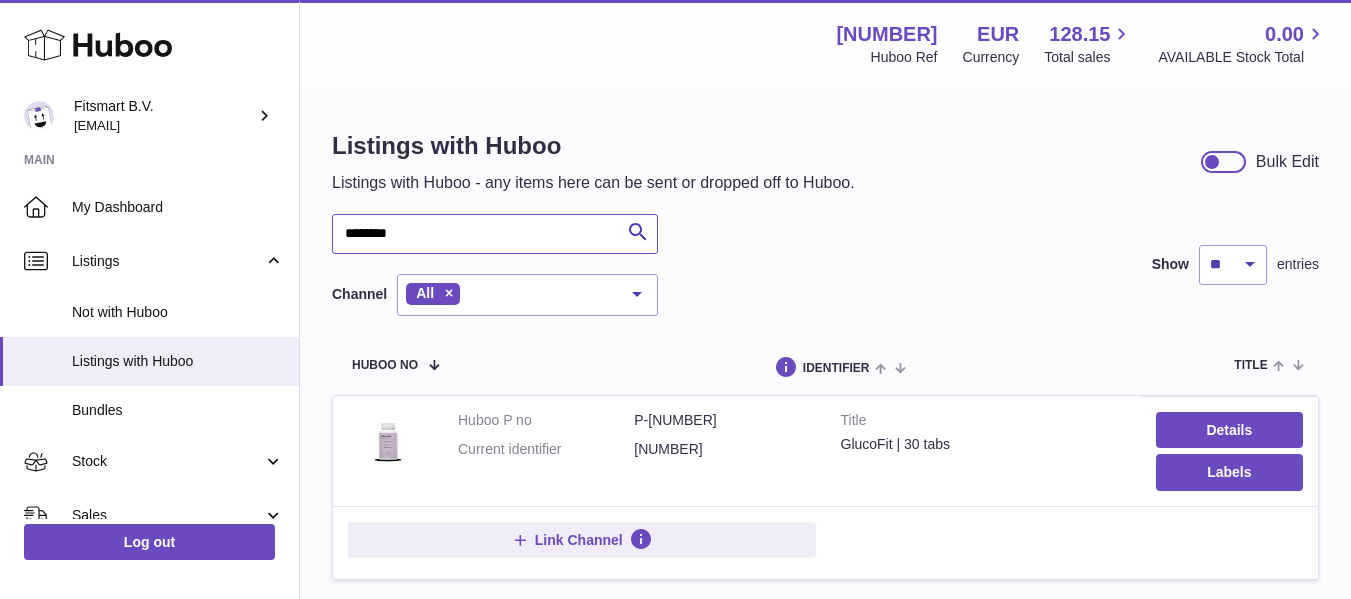 click on "********" at bounding box center (495, 234) 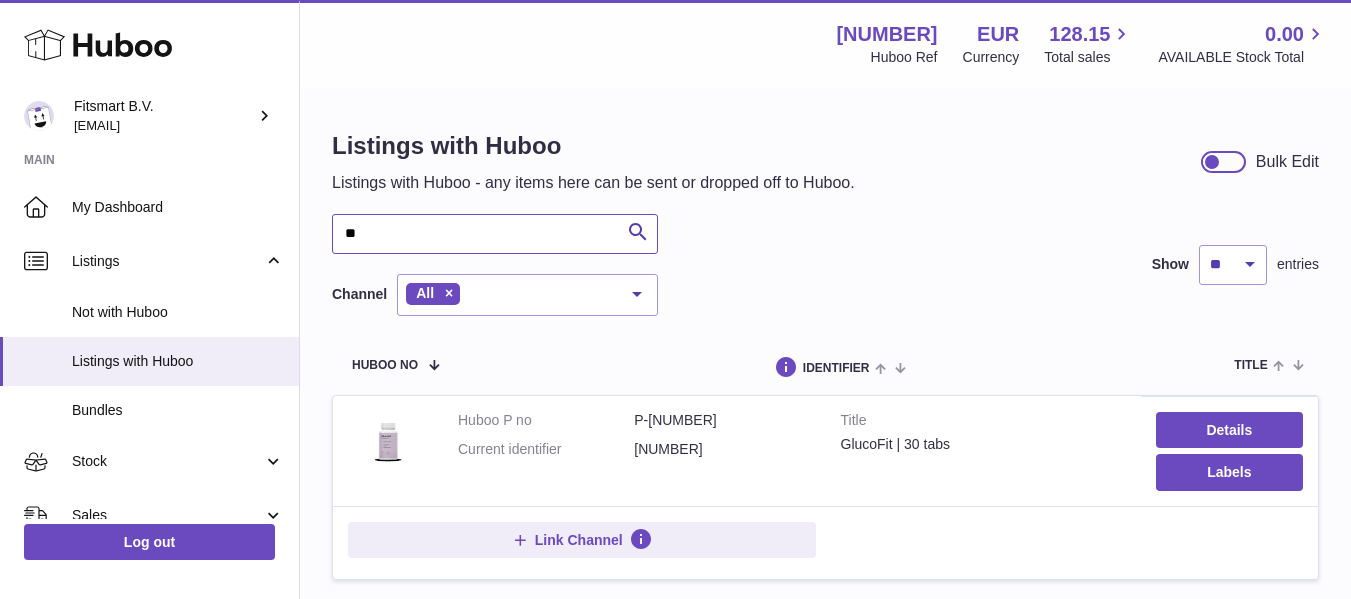 type on "*" 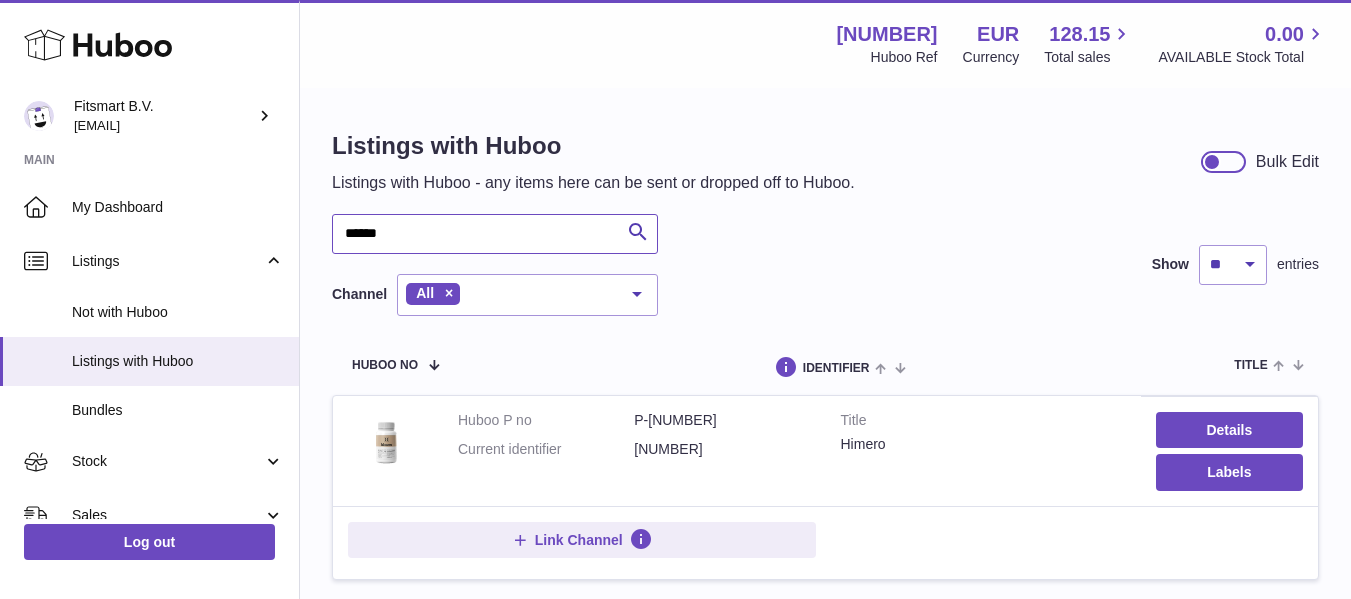 type on "******" 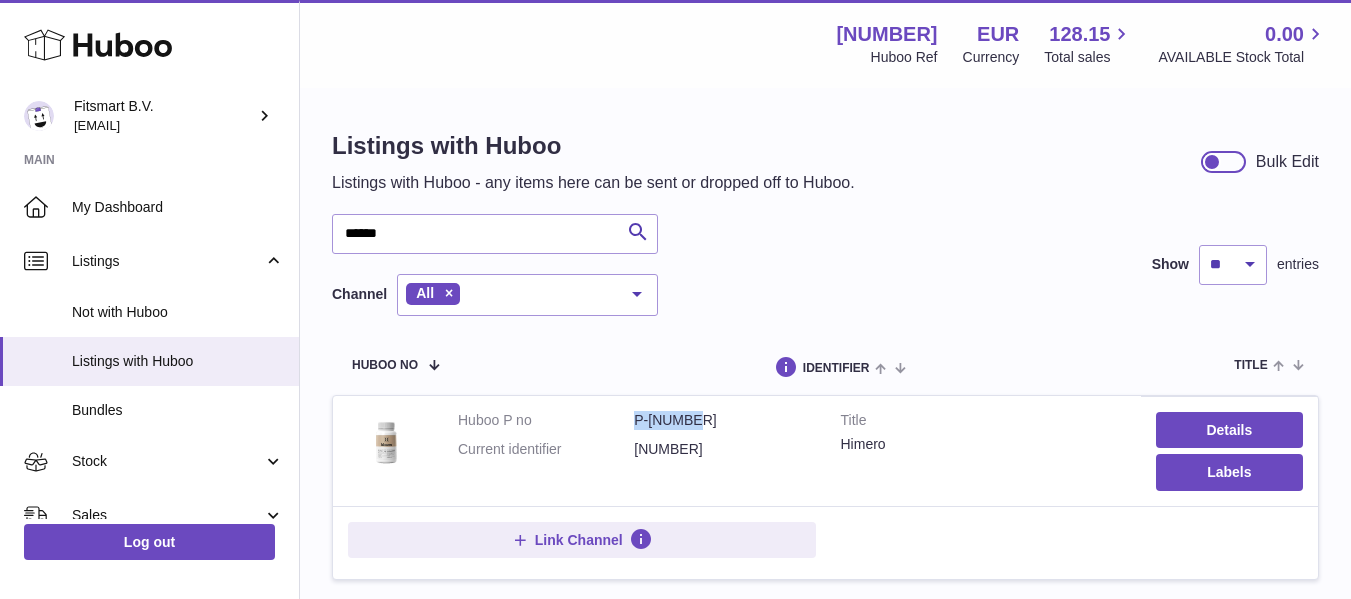 drag, startPoint x: 702, startPoint y: 415, endPoint x: 636, endPoint y: 415, distance: 66 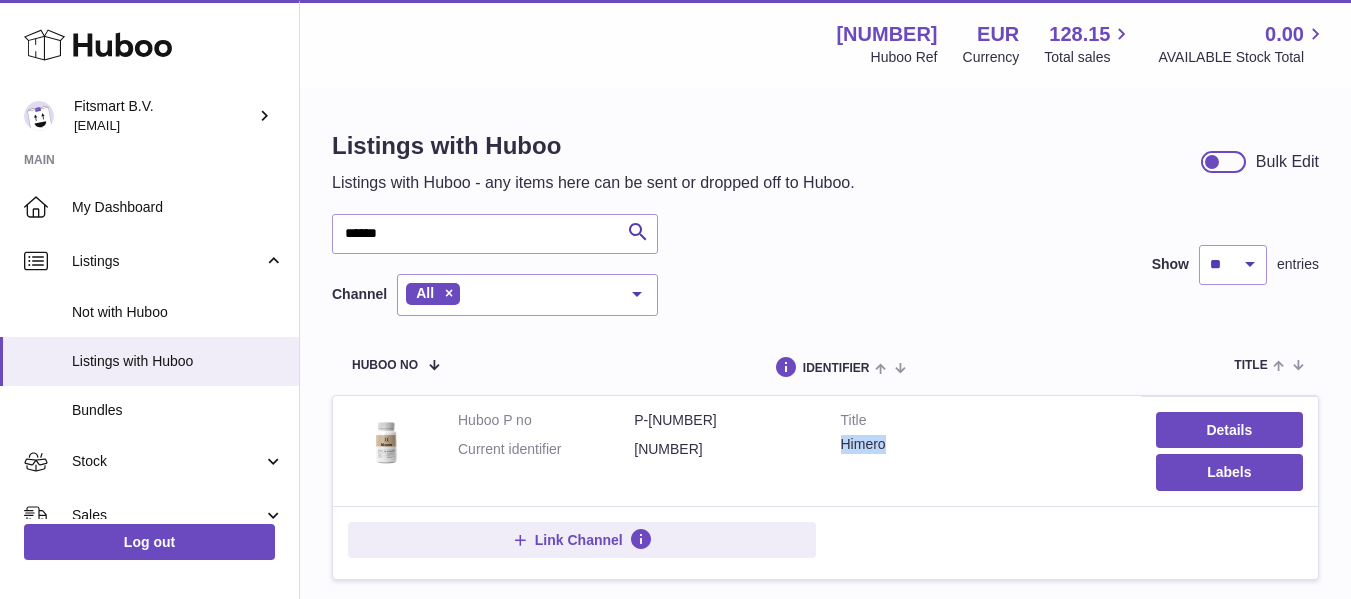 drag, startPoint x: 893, startPoint y: 441, endPoint x: 844, endPoint y: 445, distance: 49.162994 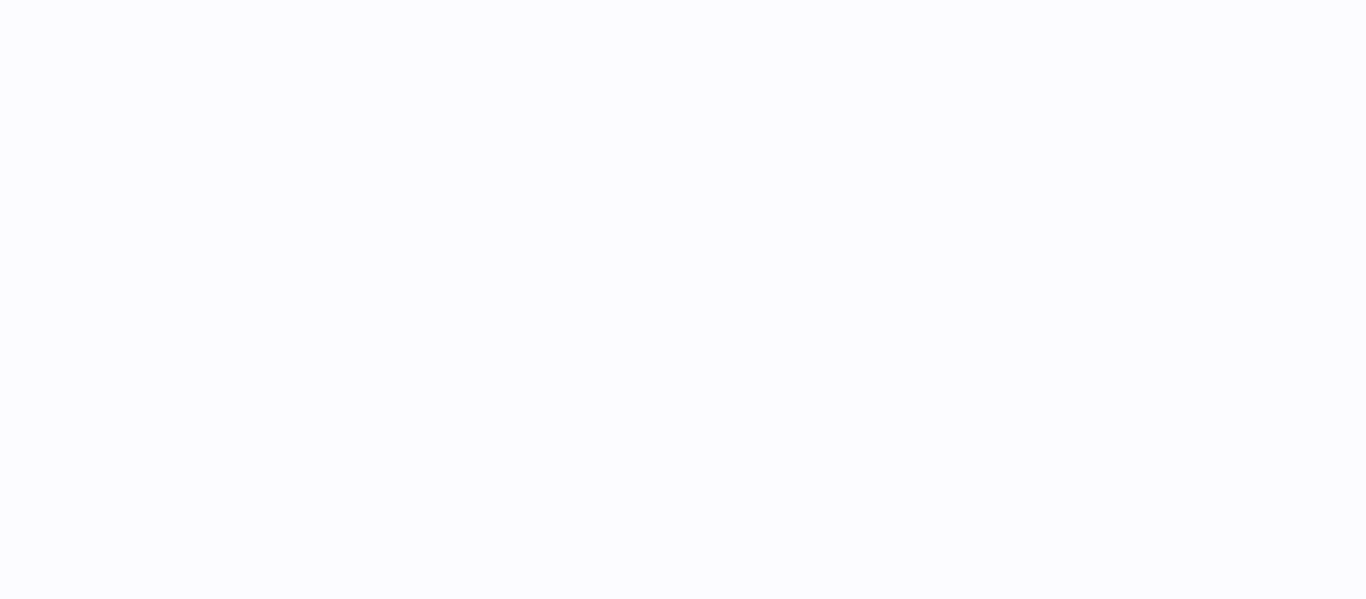 scroll, scrollTop: 0, scrollLeft: 0, axis: both 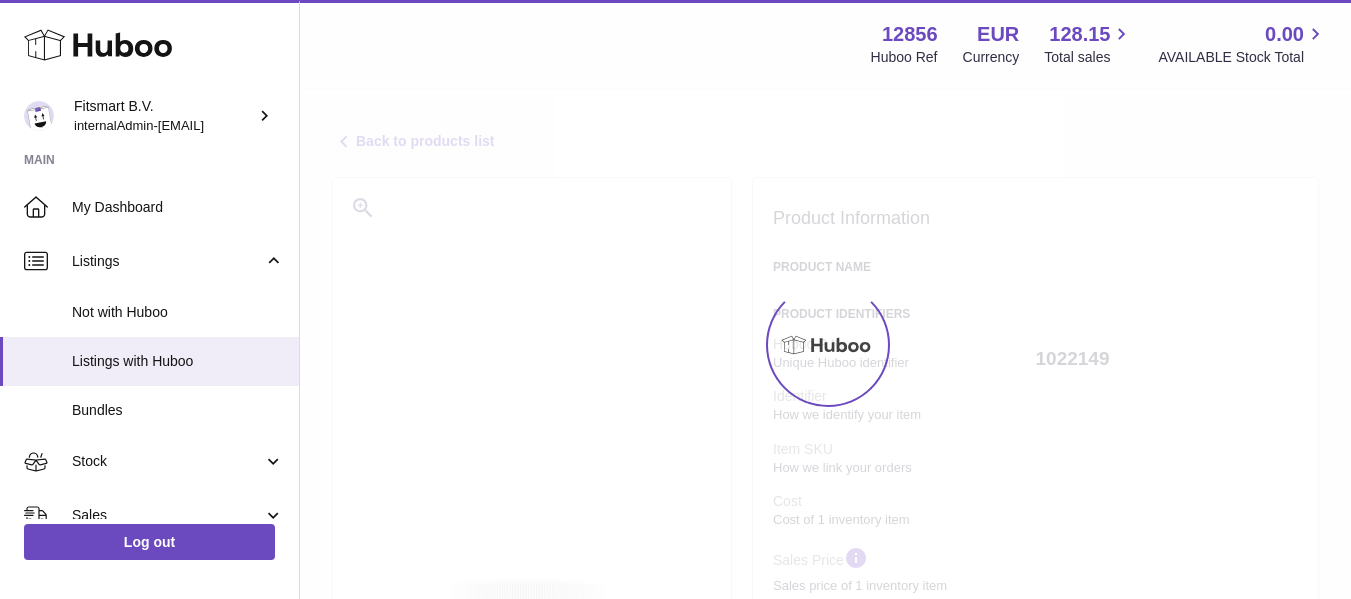 select on "***" 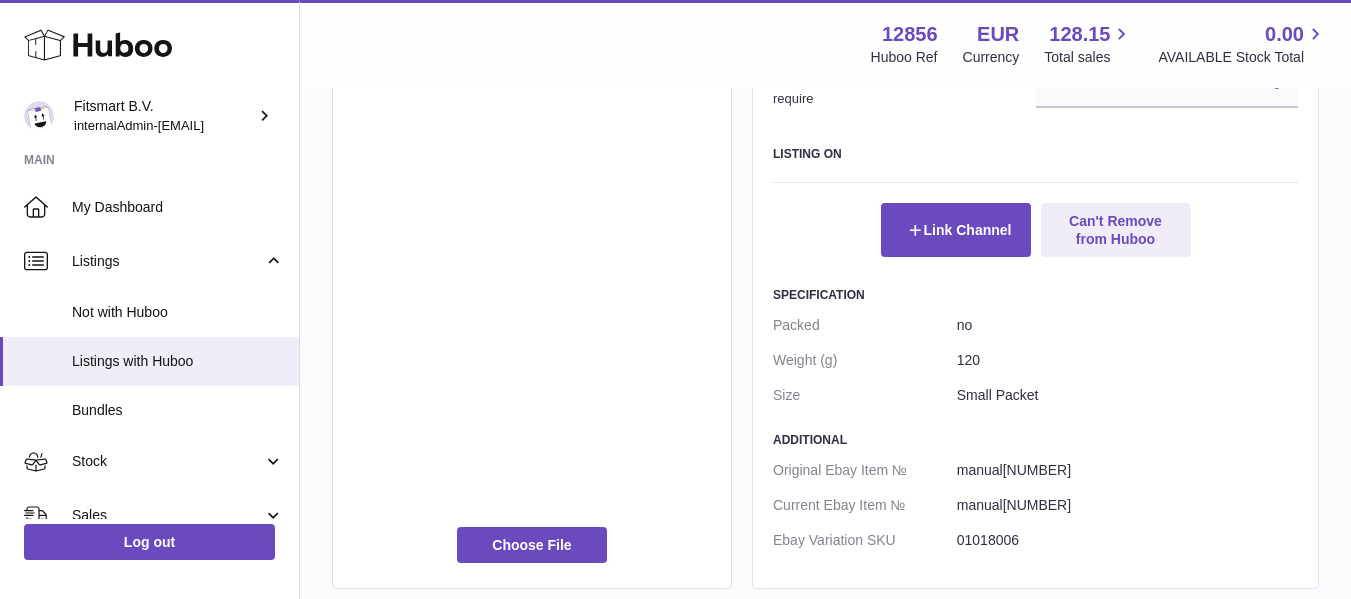 scroll, scrollTop: 972, scrollLeft: 0, axis: vertical 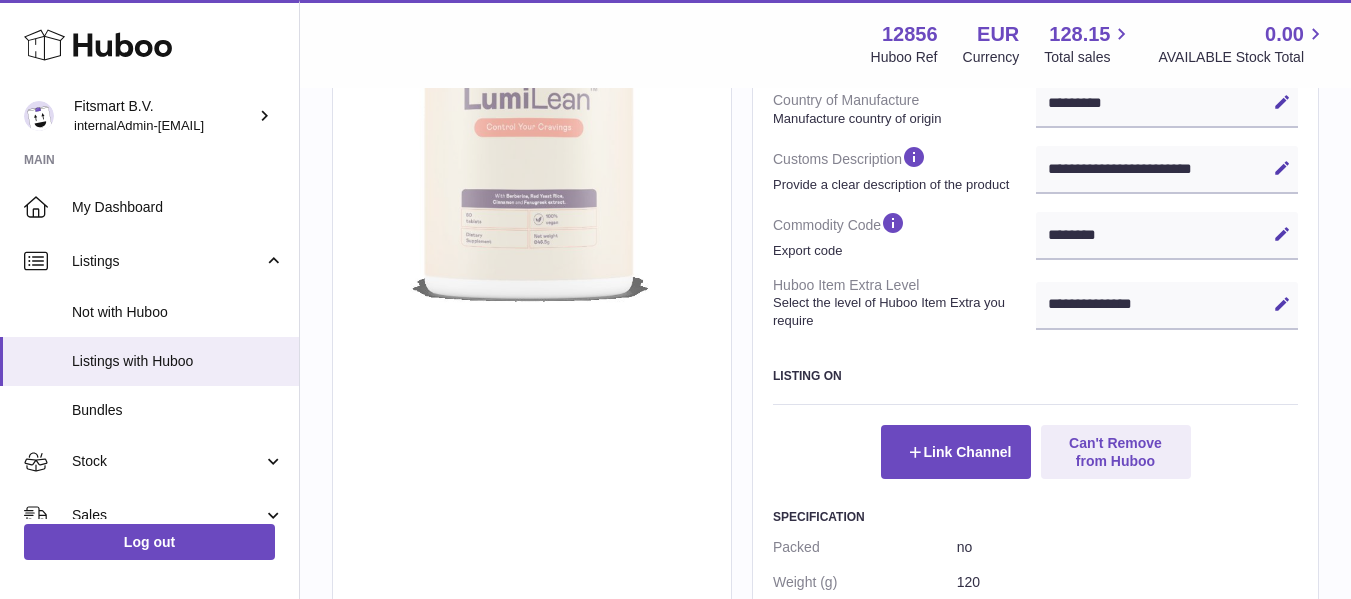 click at bounding box center [532, 122] 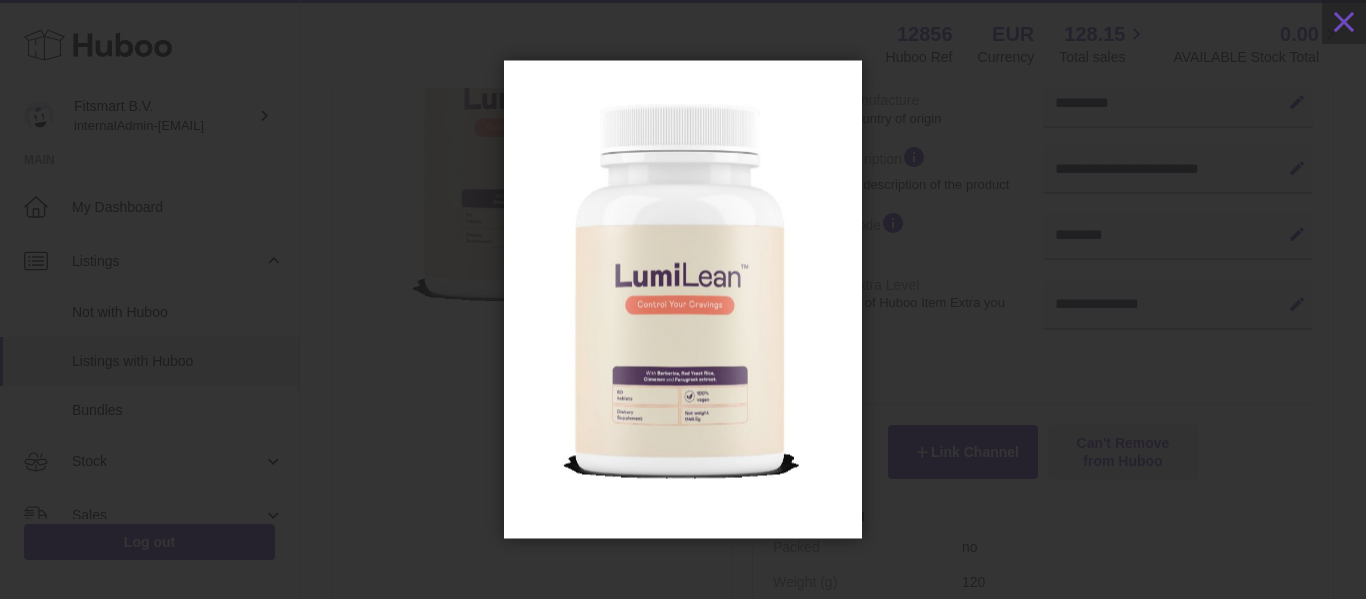 click at bounding box center (682, 299) 